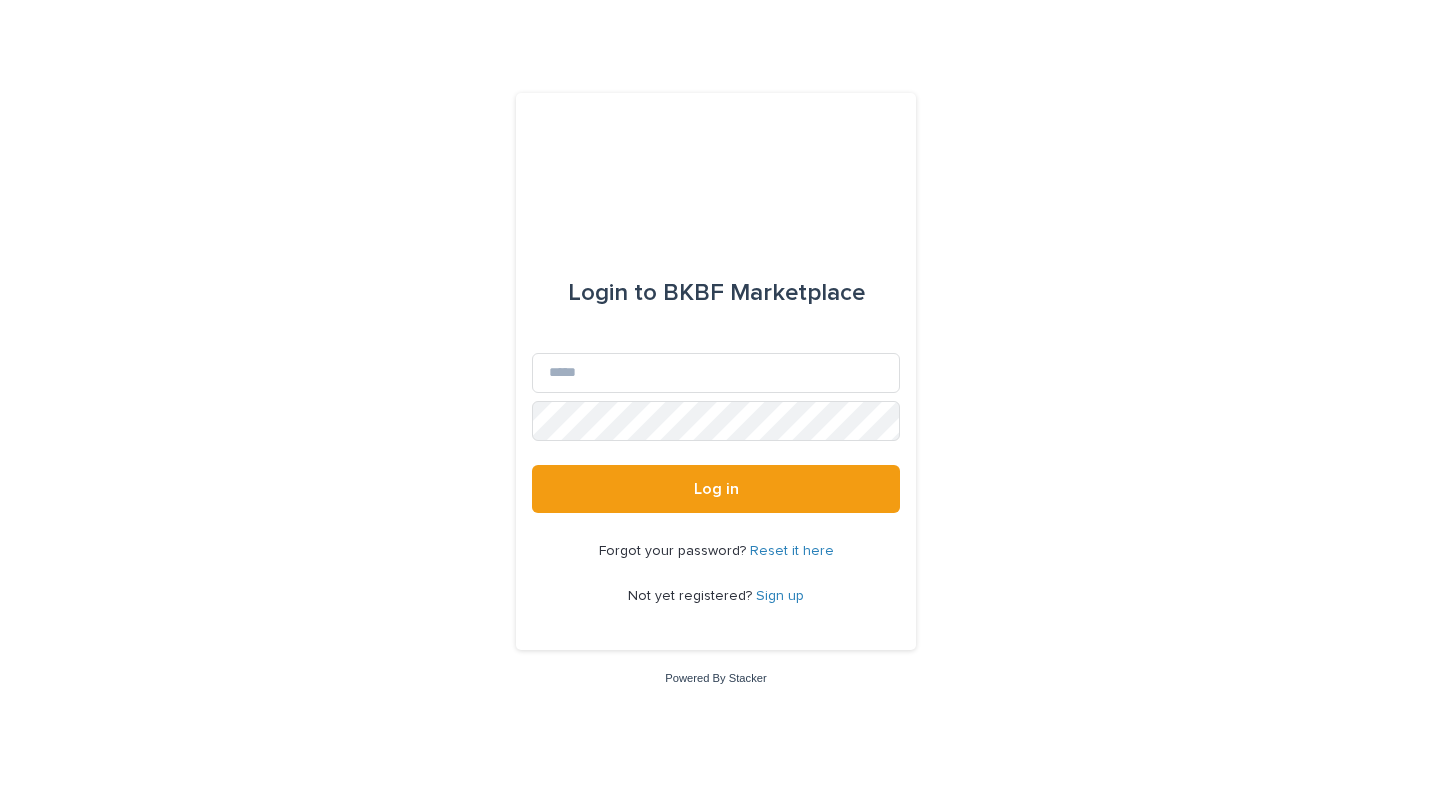 scroll, scrollTop: 0, scrollLeft: 0, axis: both 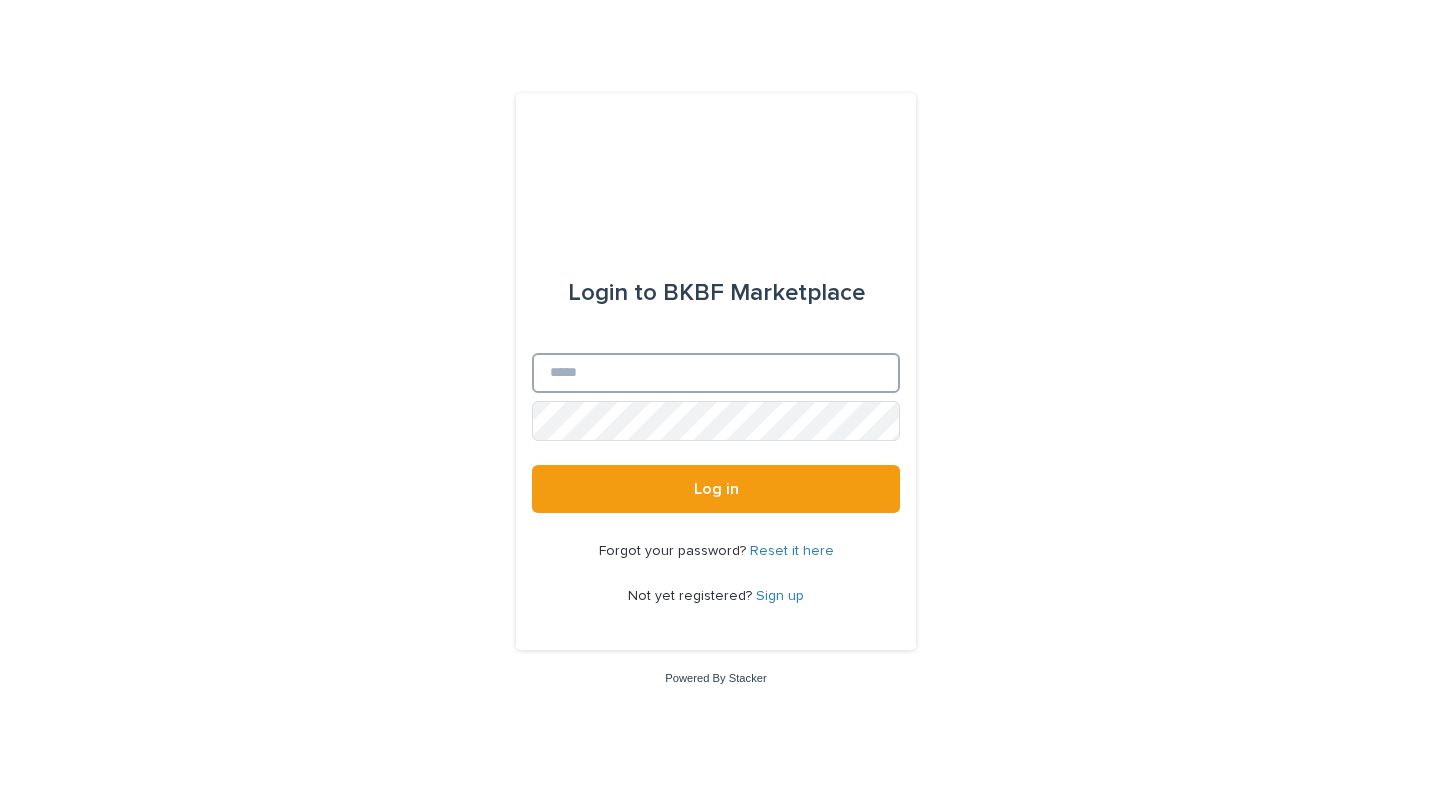 click on "Email" at bounding box center (716, 373) 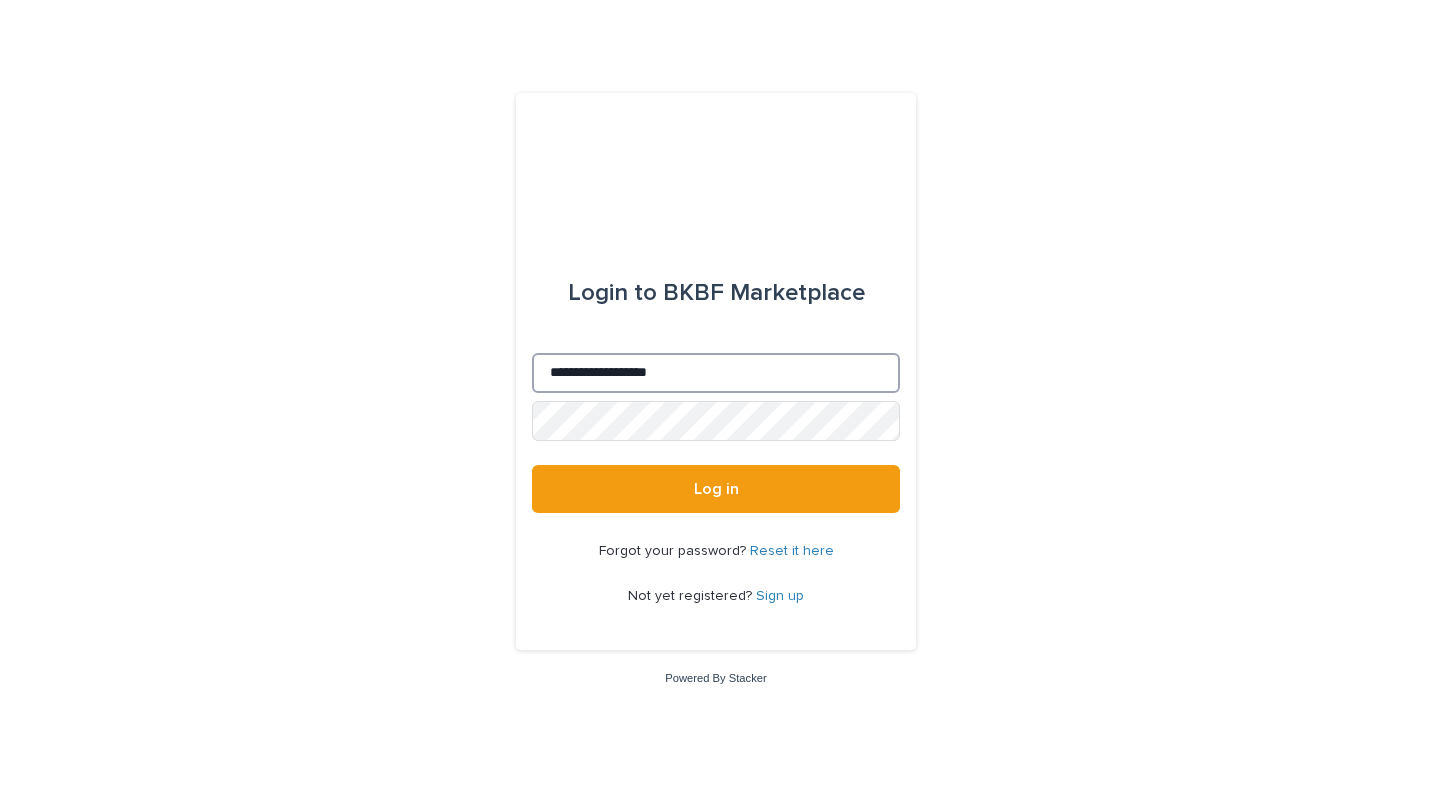 type on "**********" 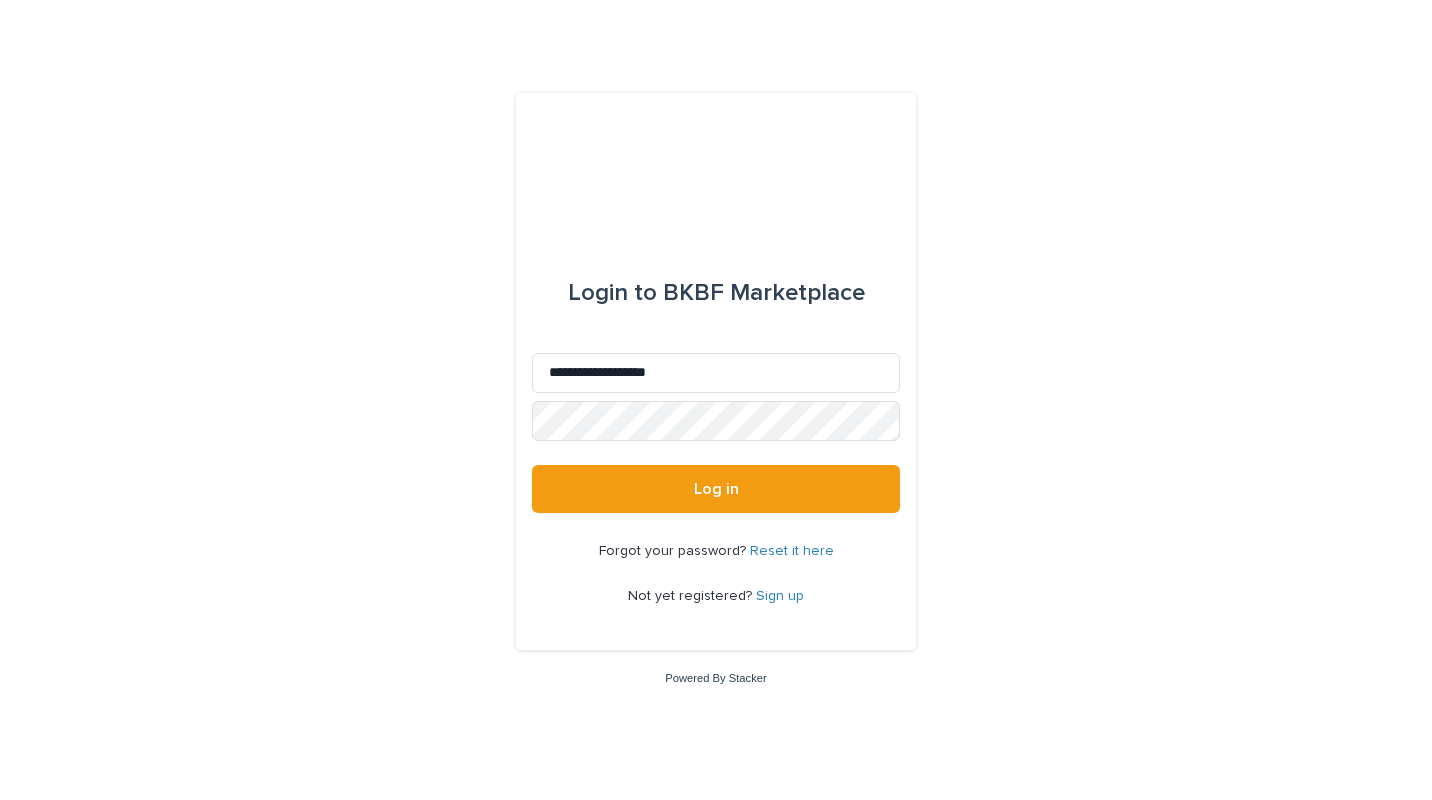 click on "**********" at bounding box center (716, 400) 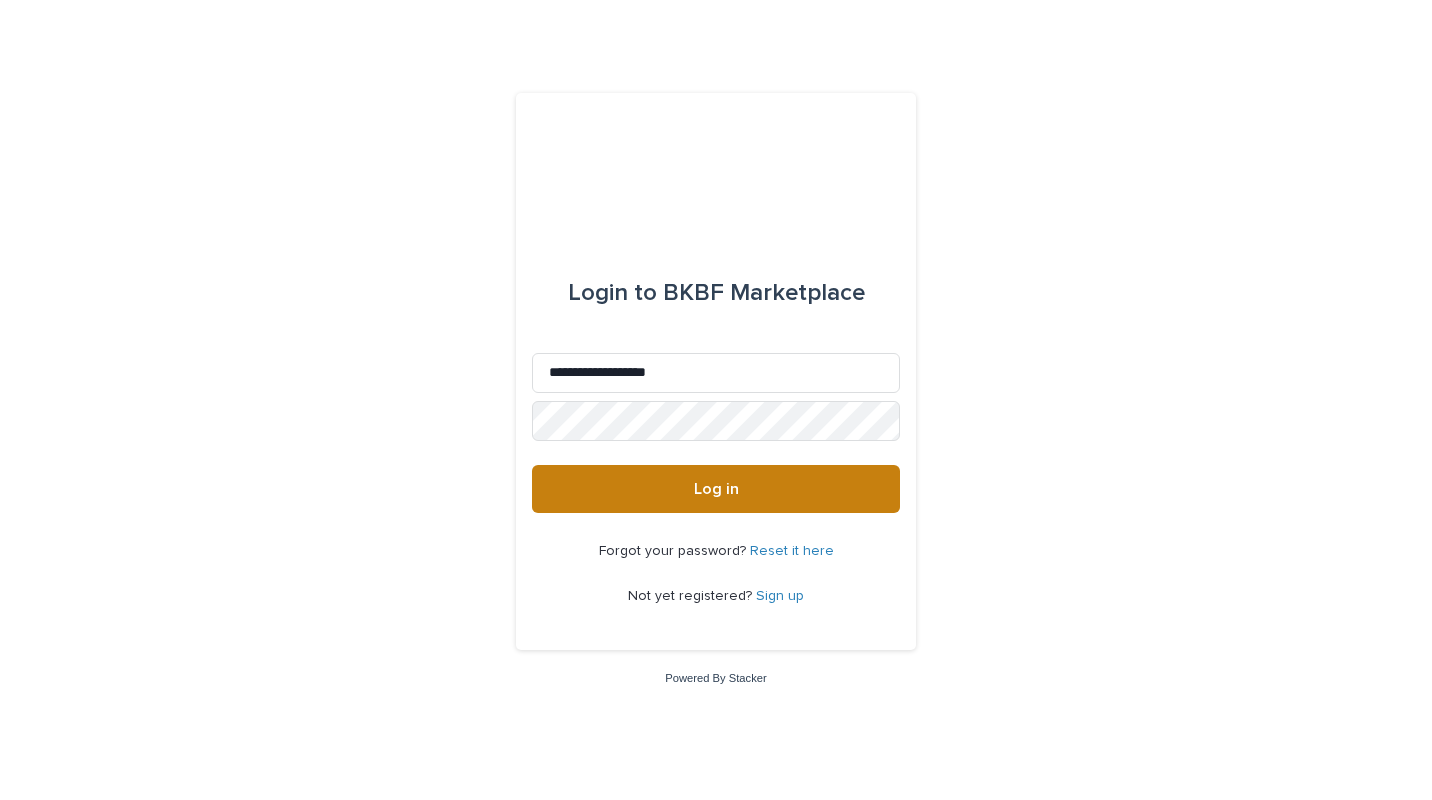click on "Log in" at bounding box center (716, 489) 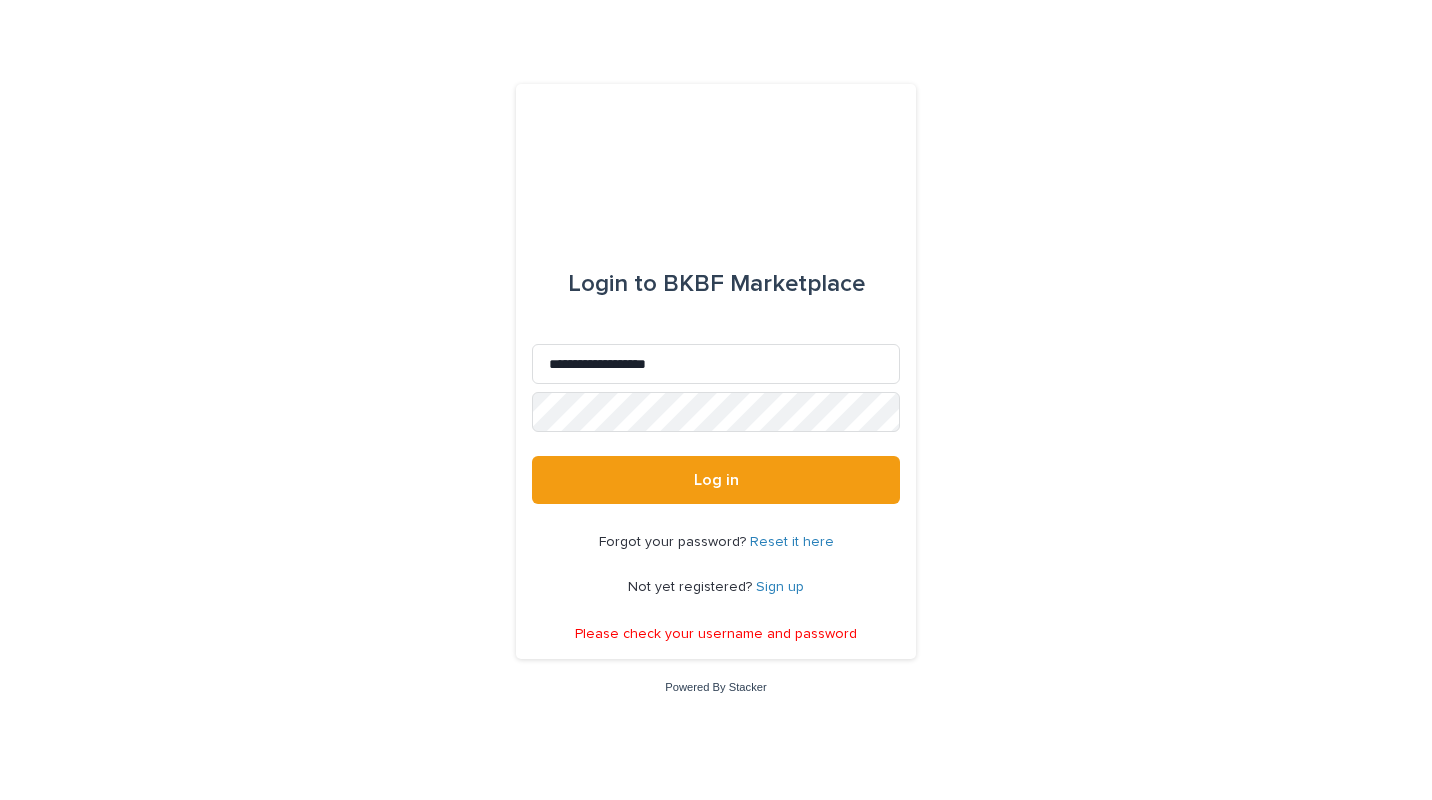 click on "**********" at bounding box center (716, 400) 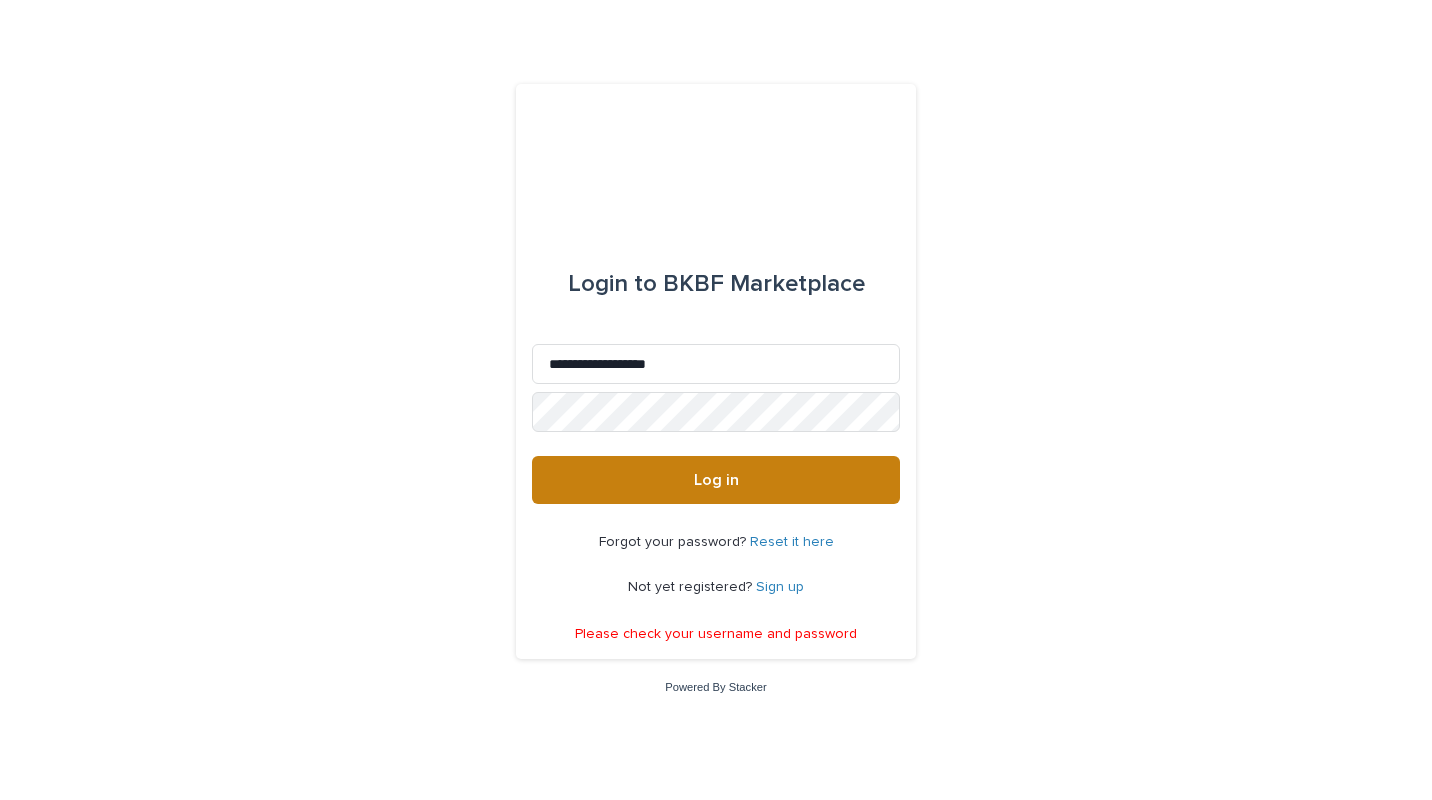 click on "Log in" at bounding box center [716, 480] 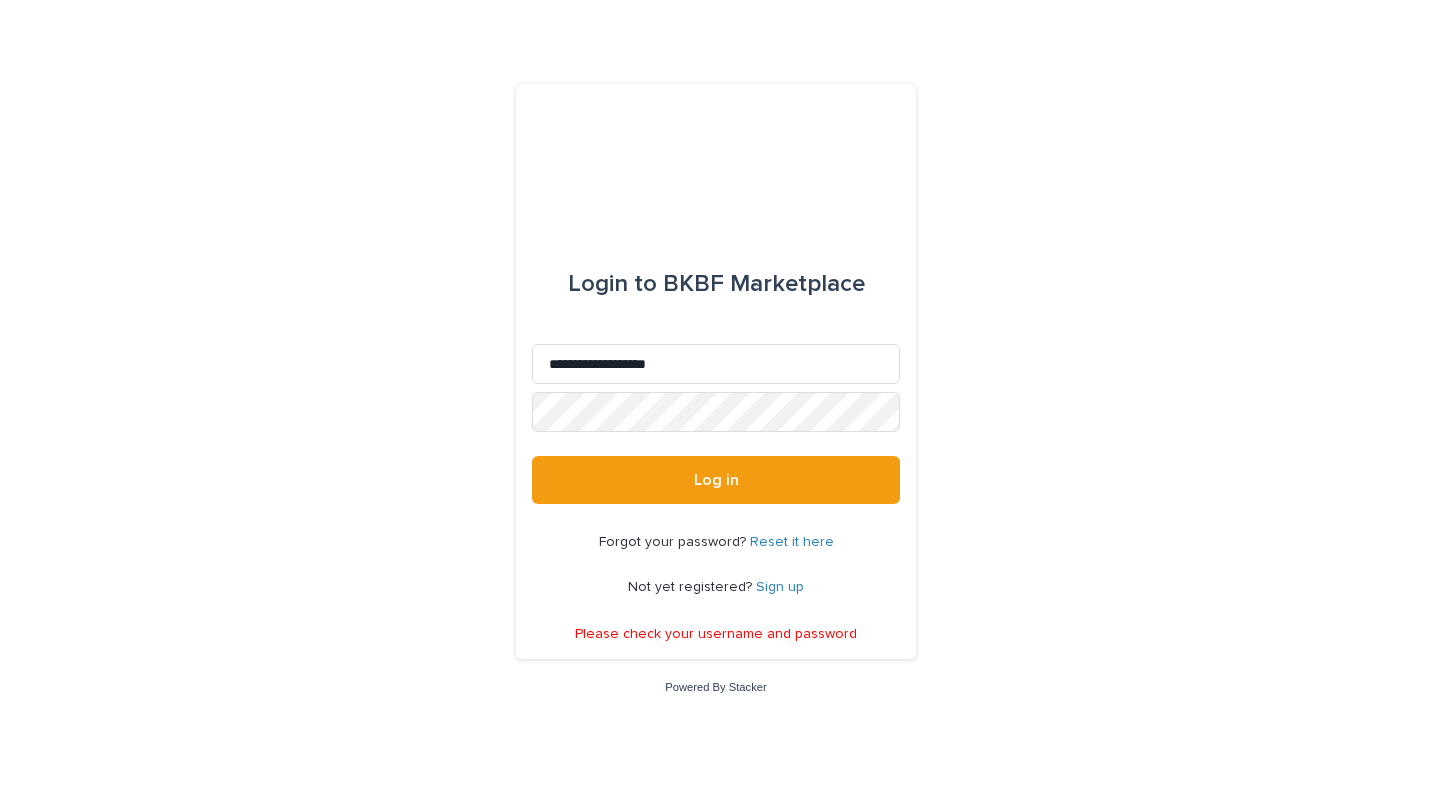 click on "Reset it here" at bounding box center (792, 542) 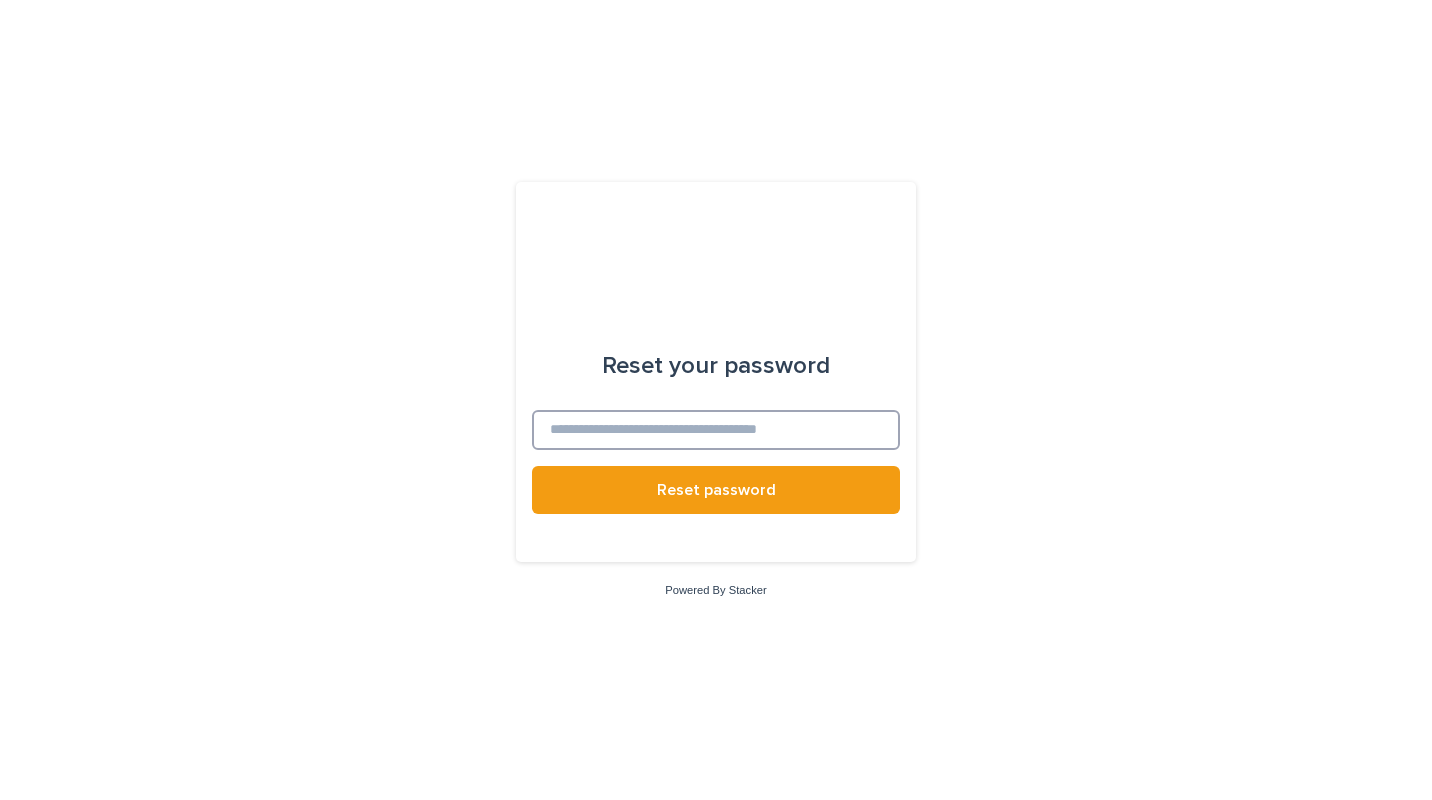 click at bounding box center [716, 430] 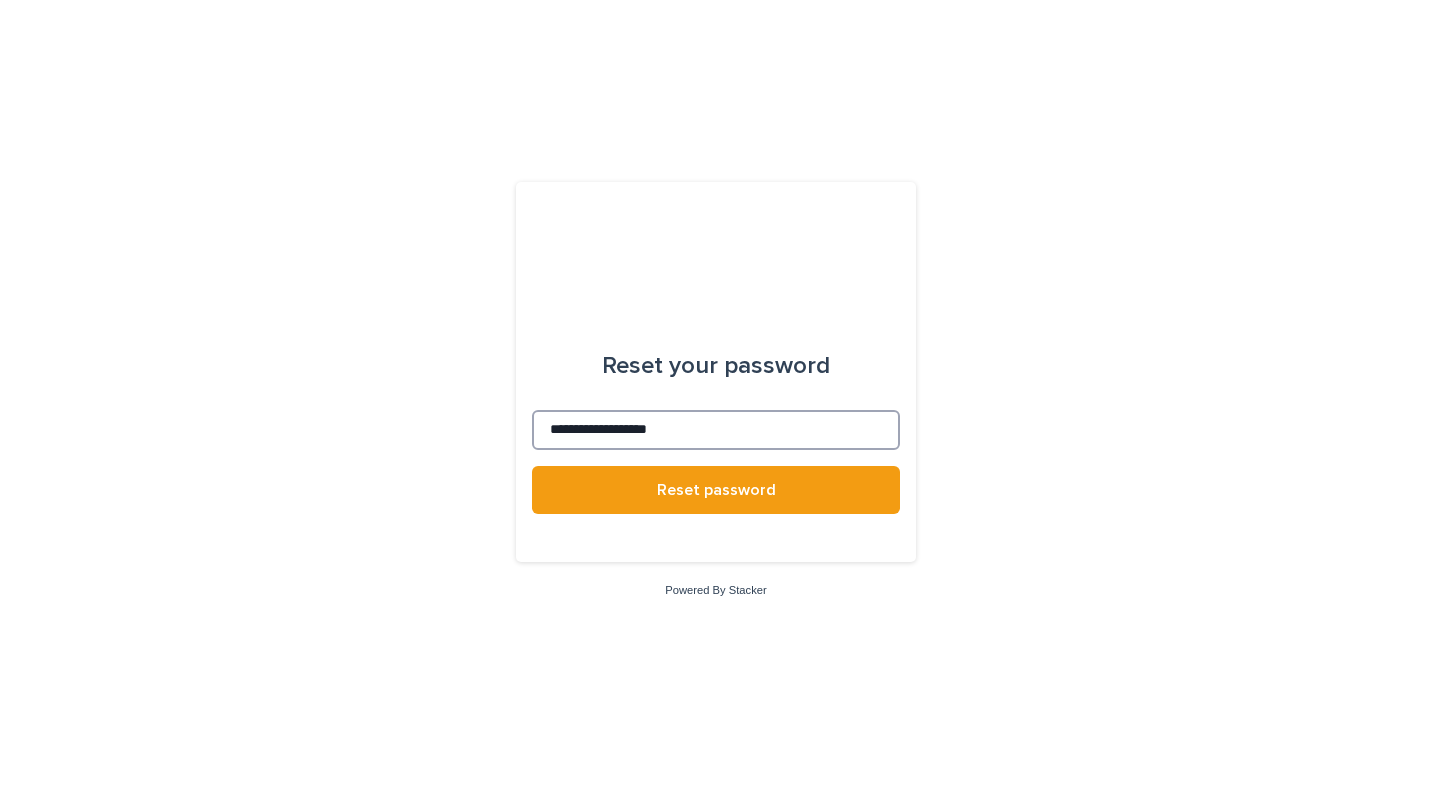 type on "**********" 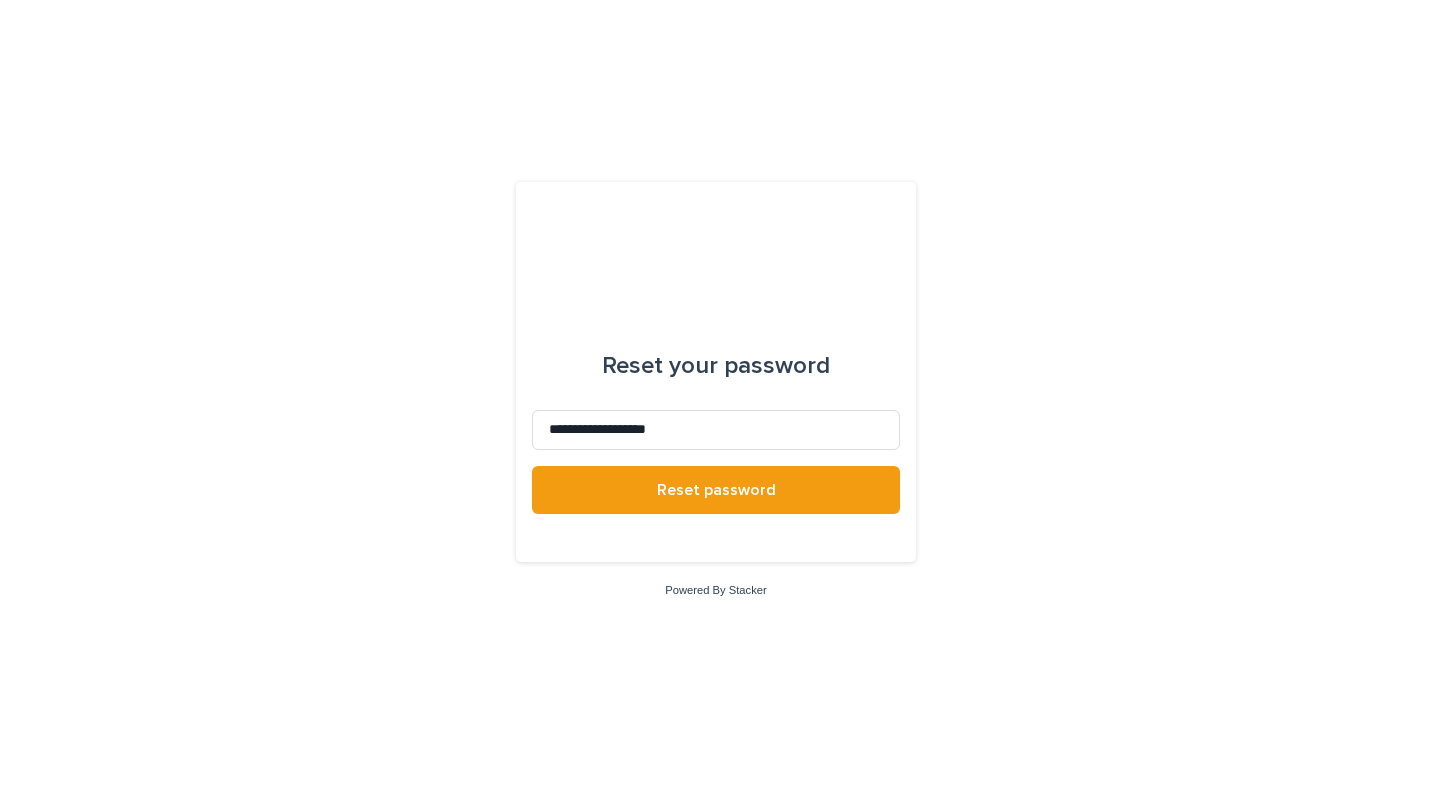 click at bounding box center (716, 530) 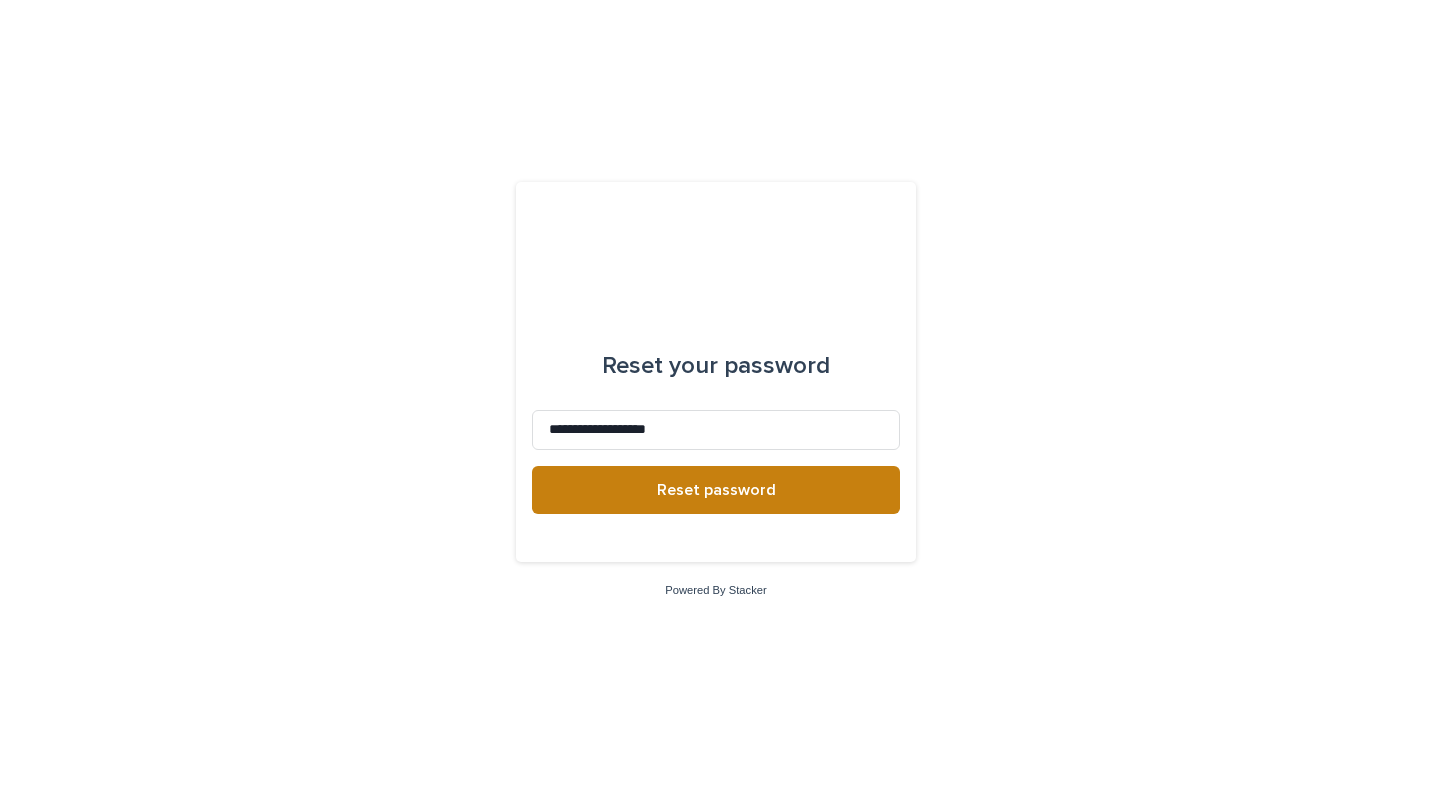 click on "Reset password" at bounding box center [716, 490] 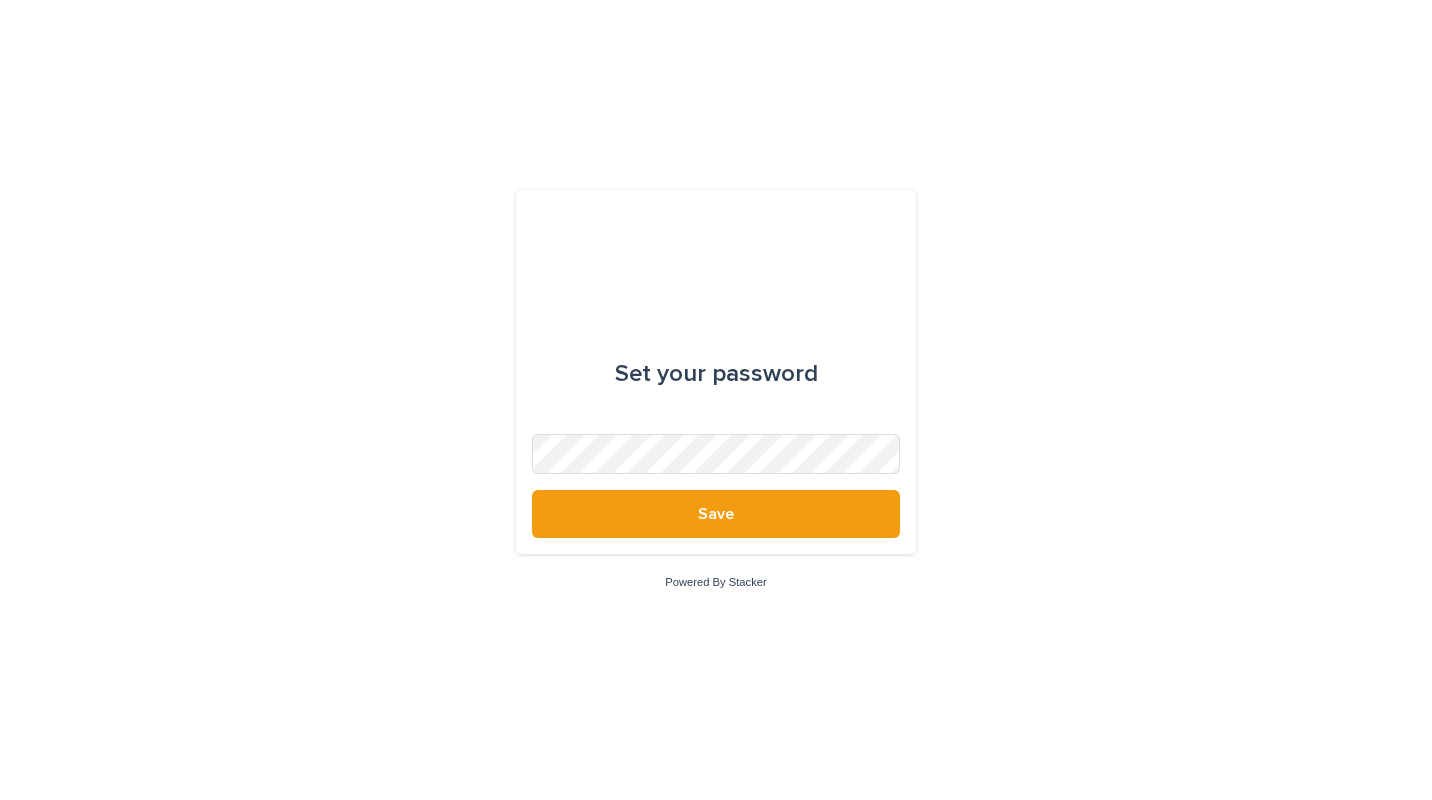scroll, scrollTop: 0, scrollLeft: 0, axis: both 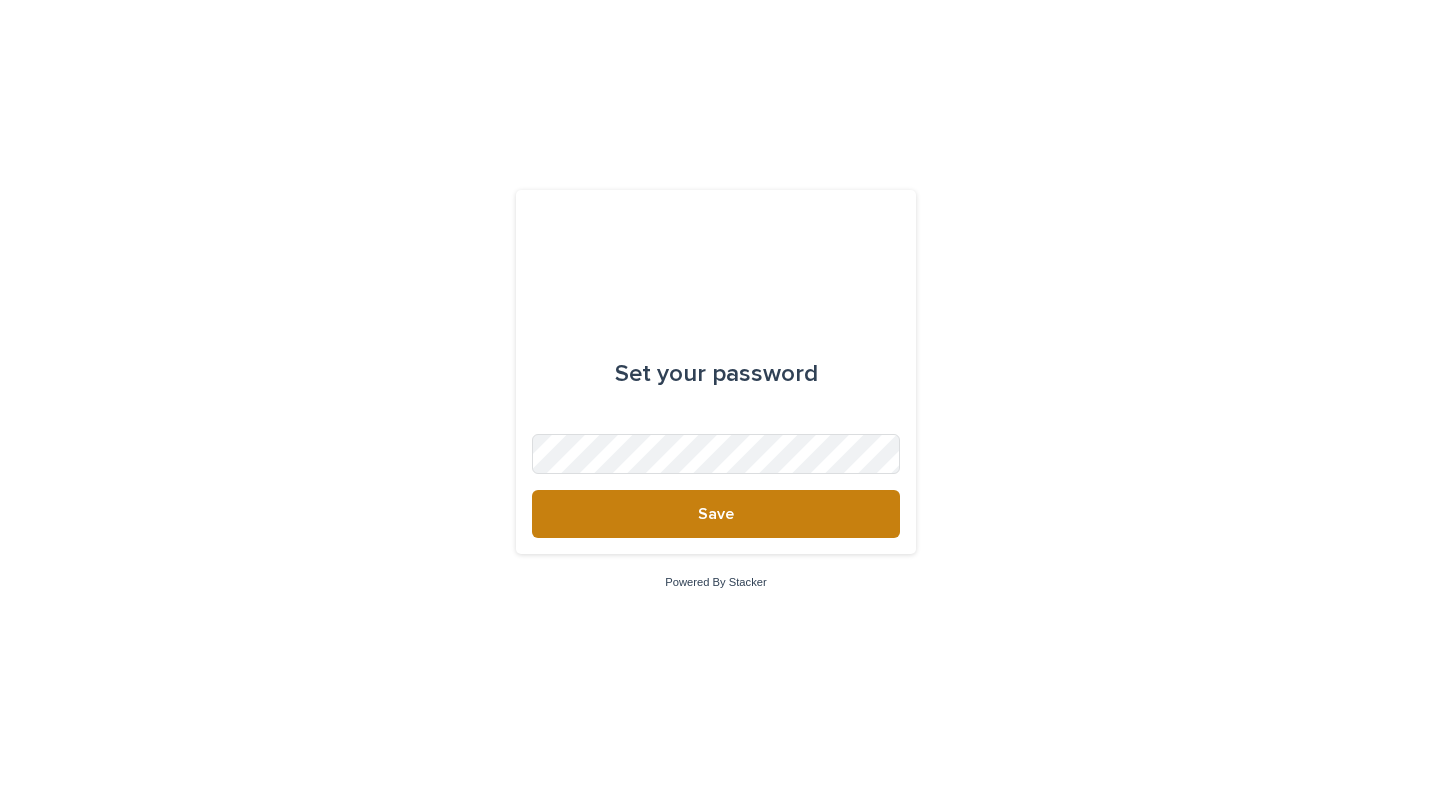 click on "Save" at bounding box center [716, 514] 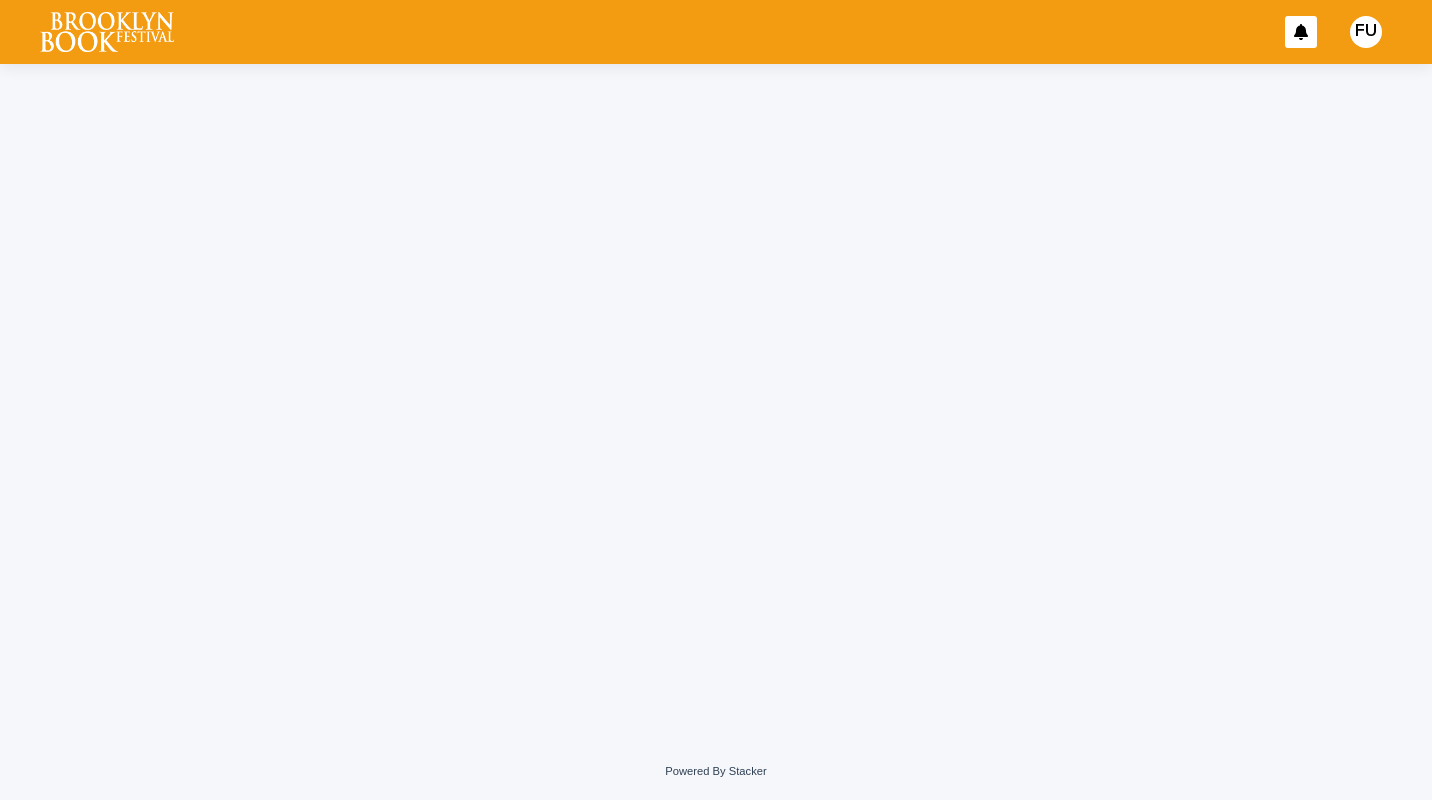 scroll, scrollTop: 0, scrollLeft: 0, axis: both 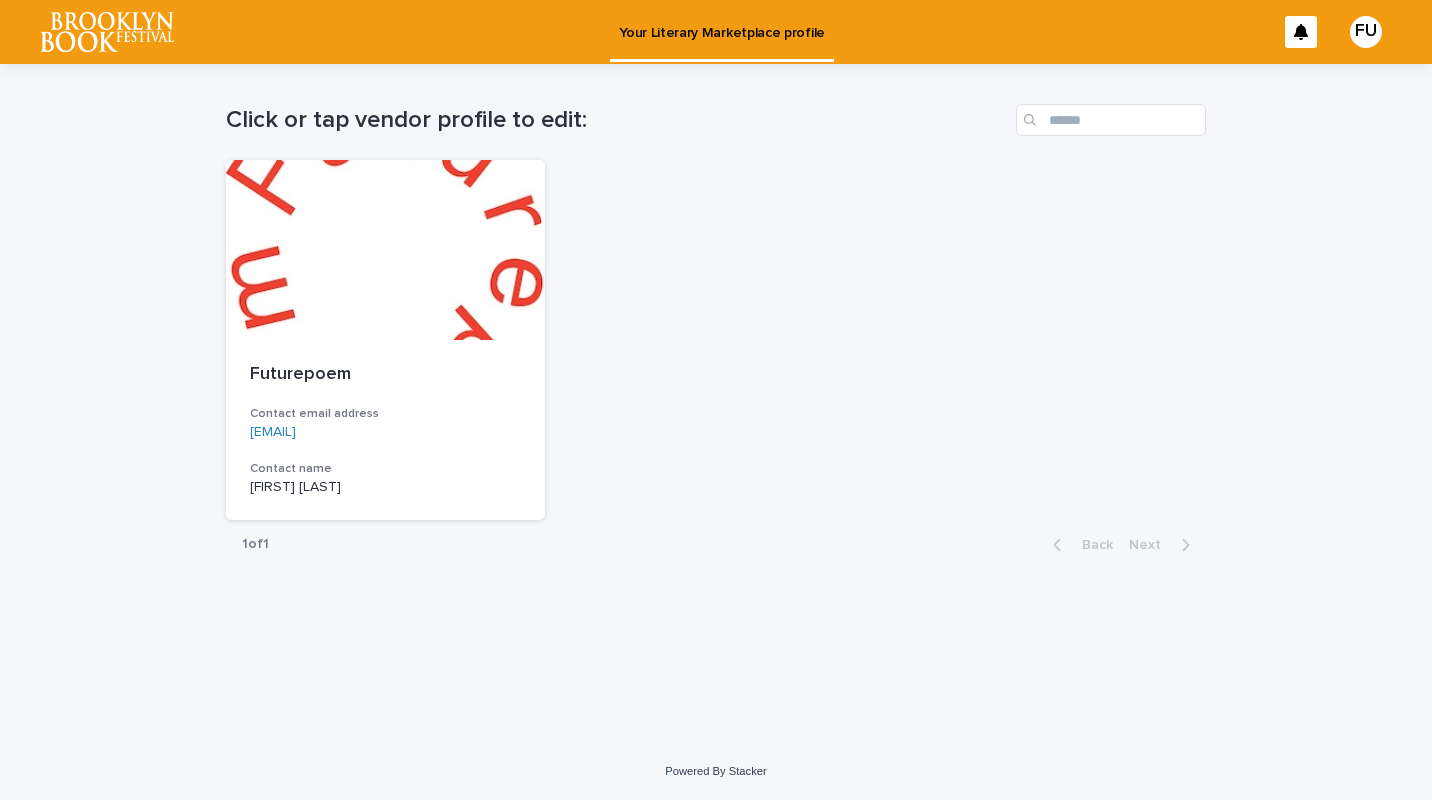 click at bounding box center [385, 250] 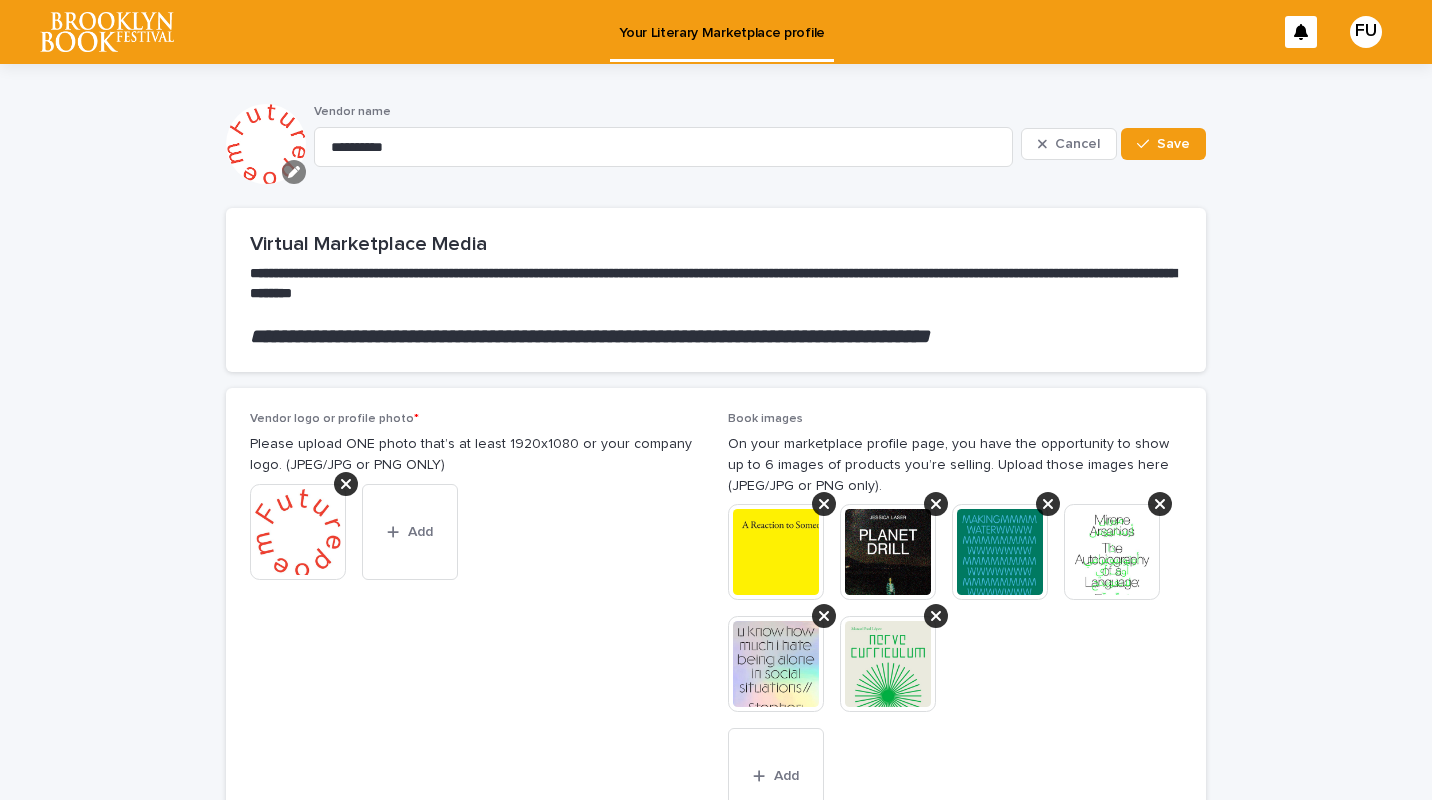 click 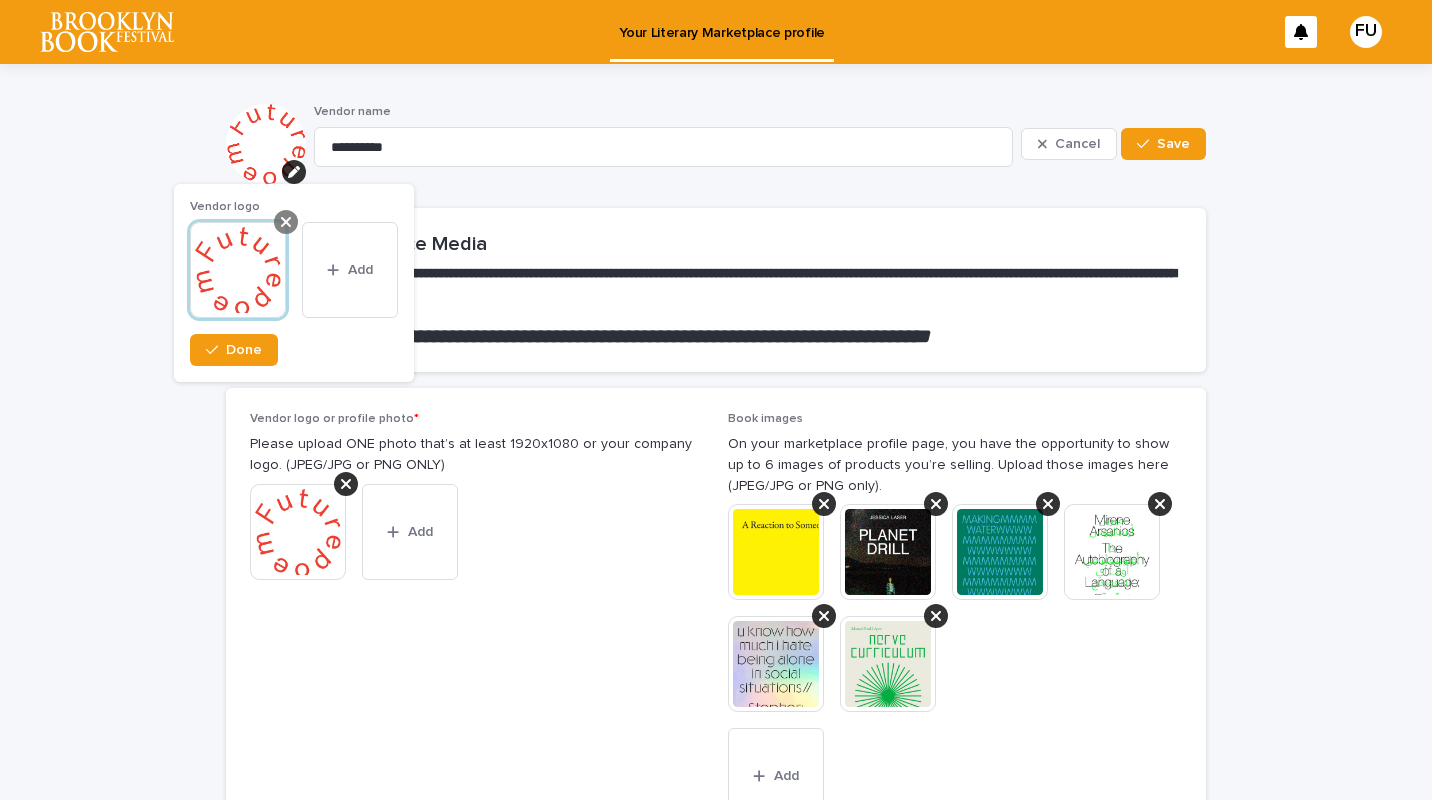 click 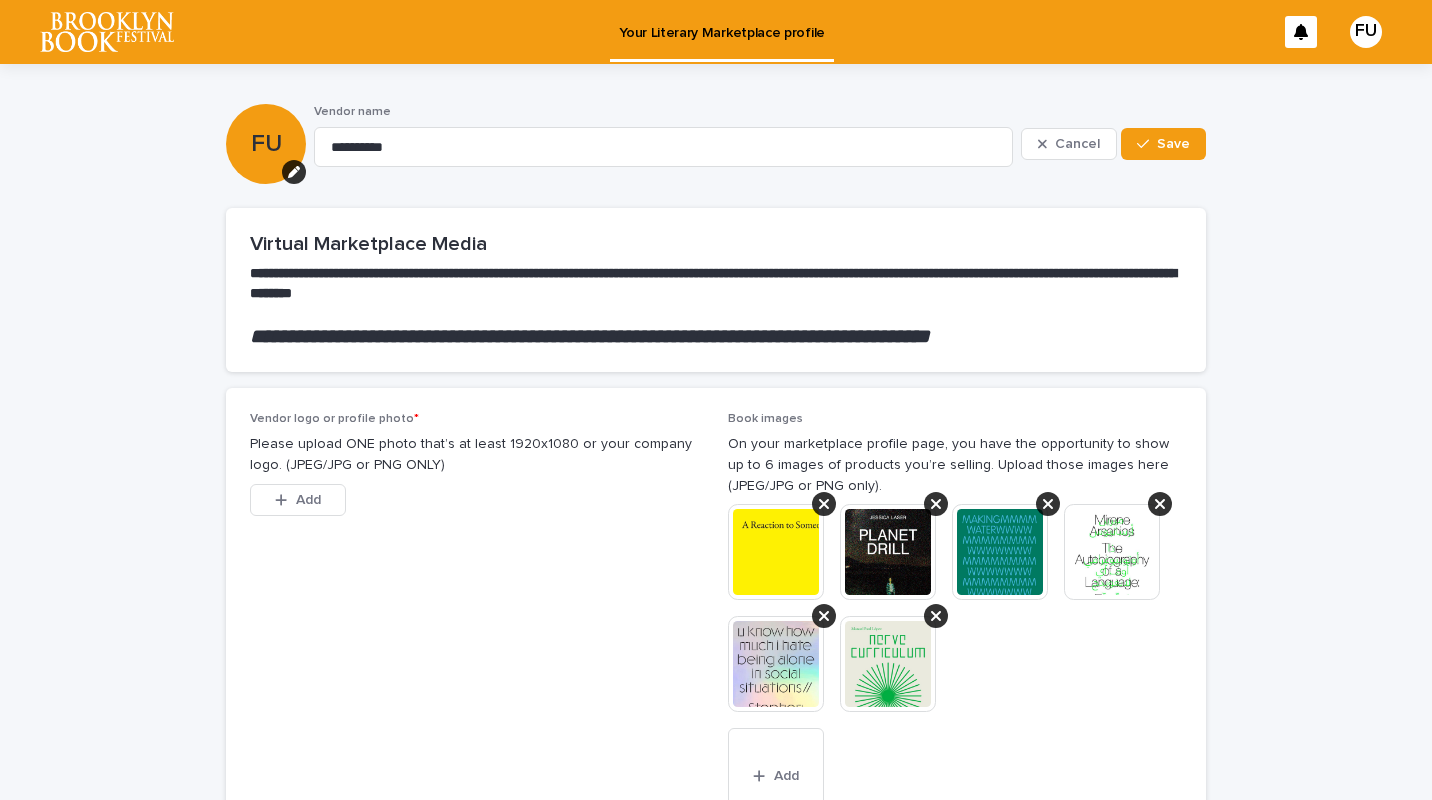 click on "**********" at bounding box center [716, 1396] 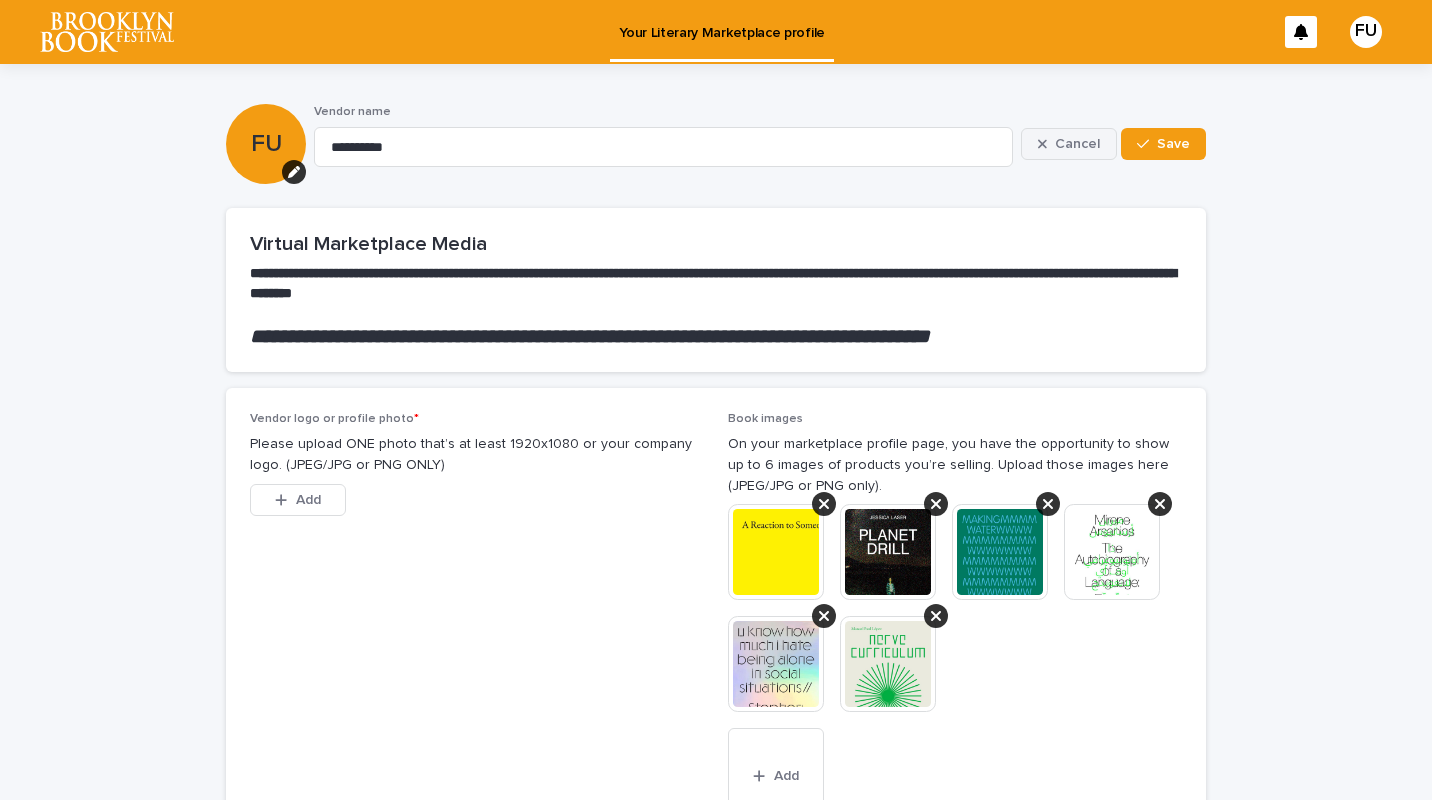 click on "Cancel" at bounding box center (1077, 144) 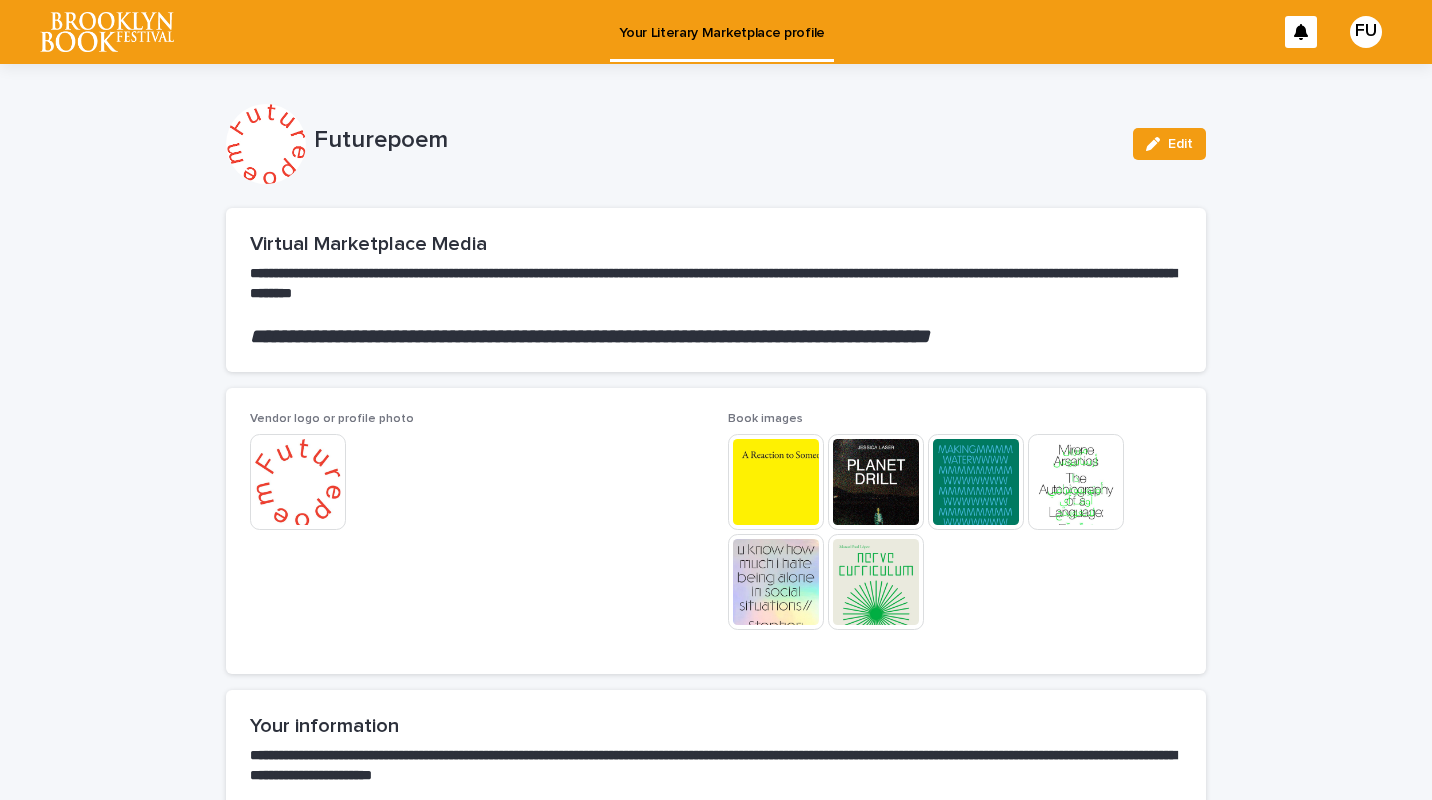 click at bounding box center [266, 144] 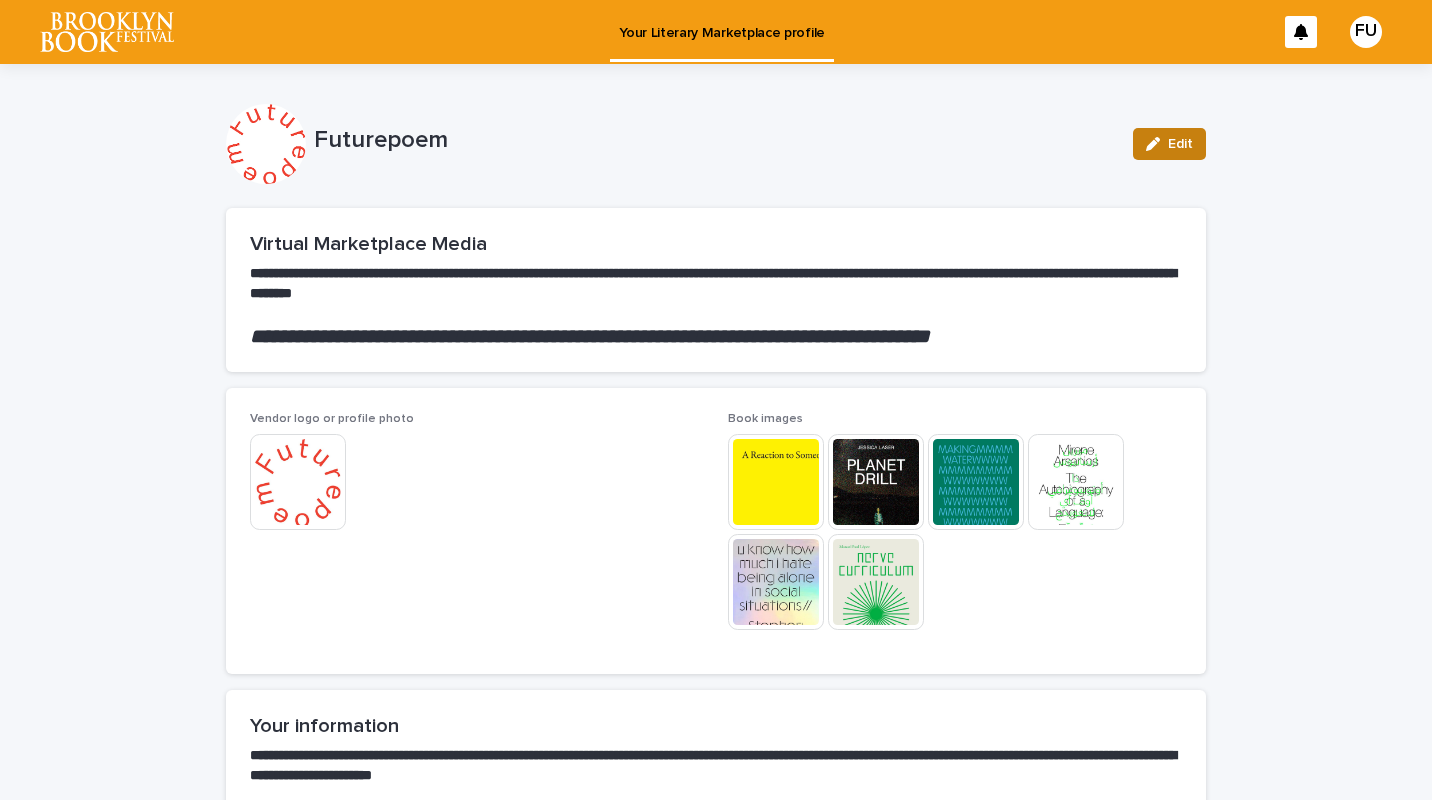 click on "Edit" at bounding box center [1169, 144] 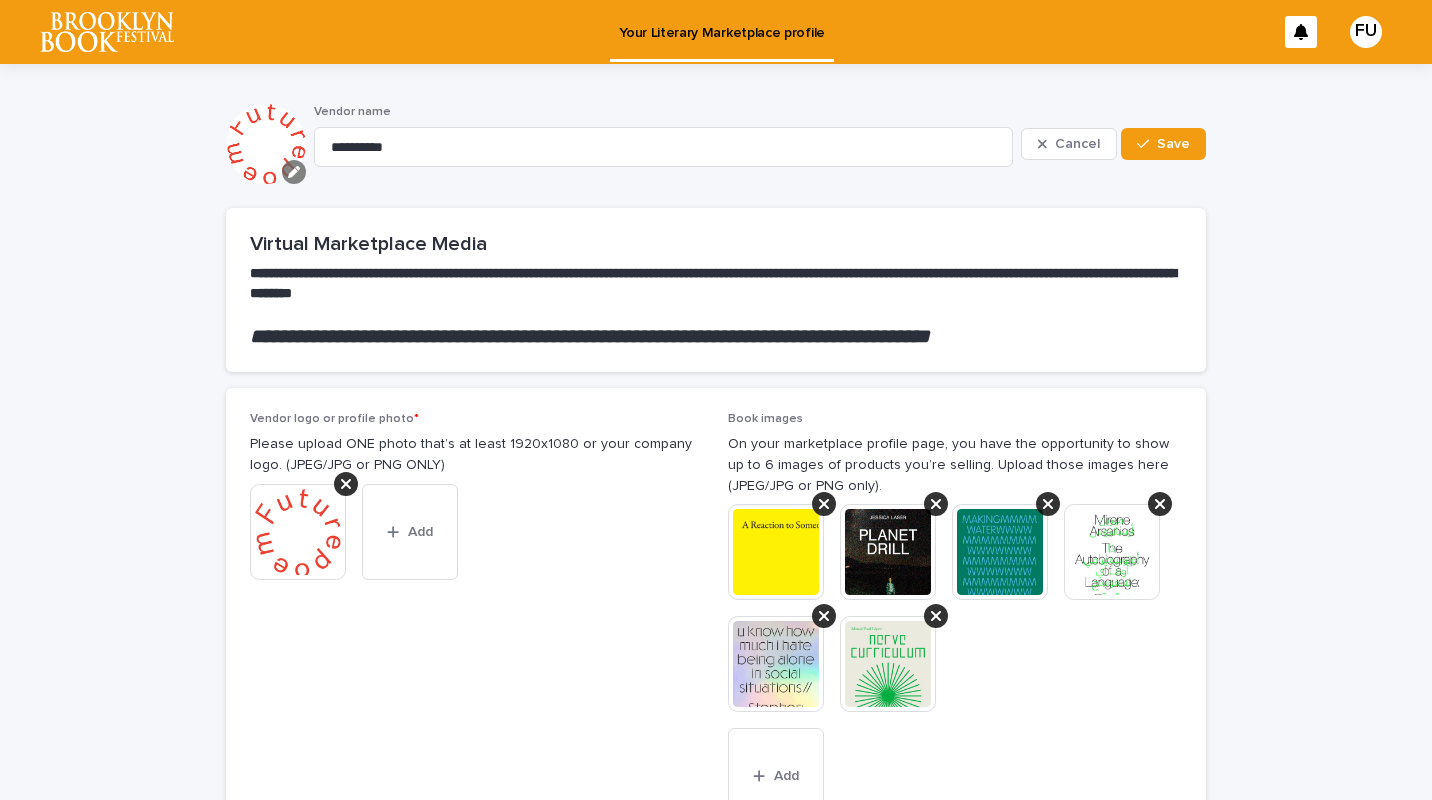 click 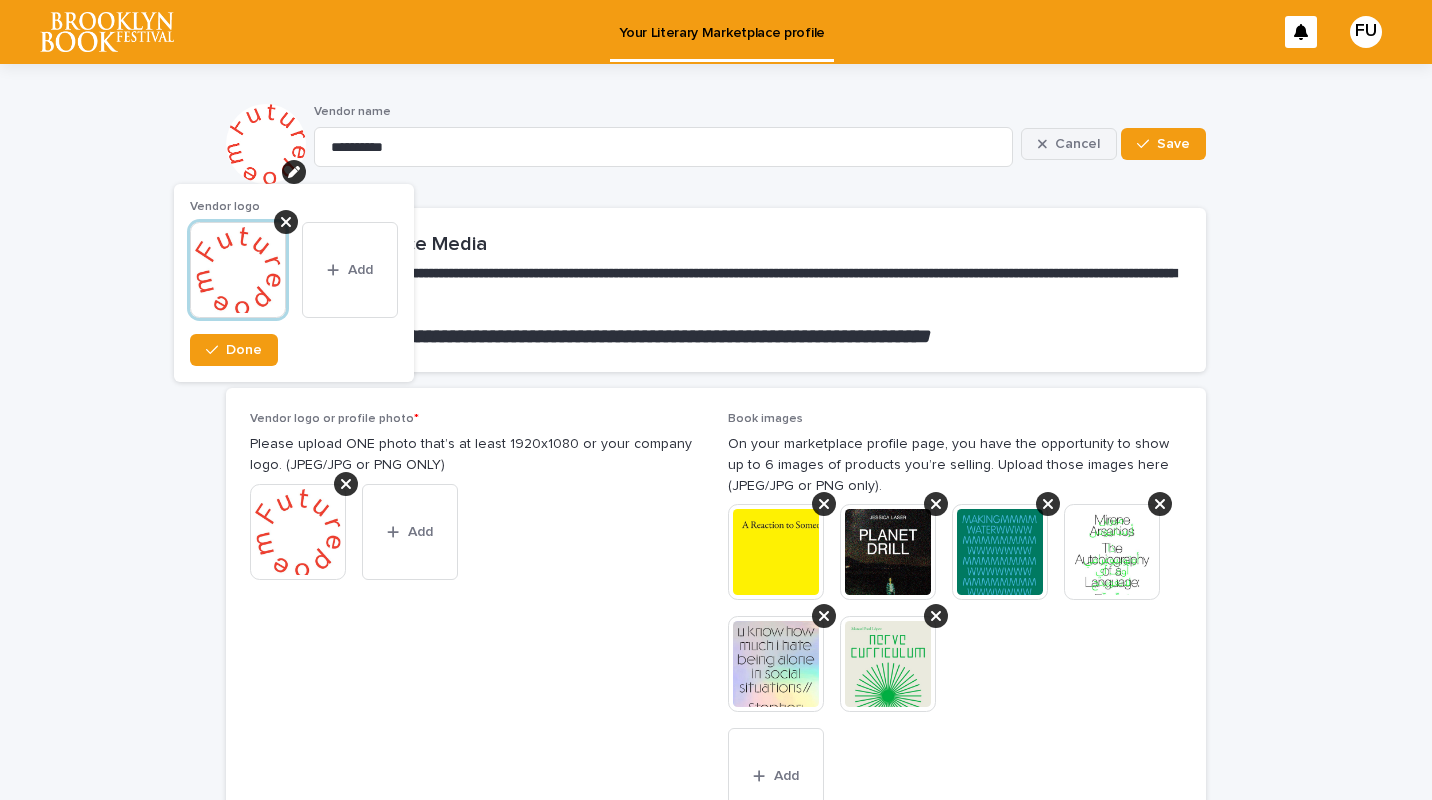 click on "Cancel" at bounding box center (1077, 144) 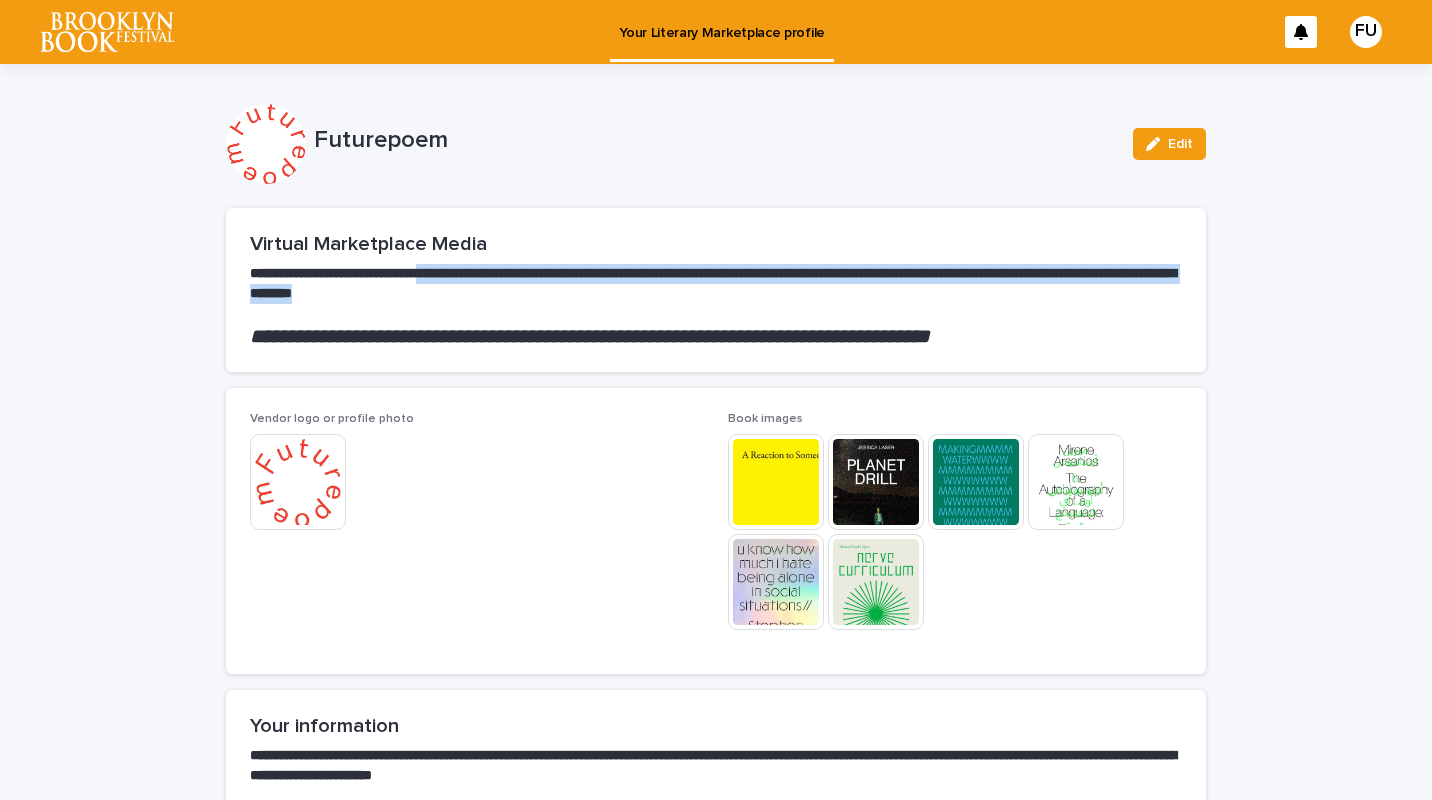 drag, startPoint x: 466, startPoint y: 267, endPoint x: 559, endPoint y: 296, distance: 97.41663 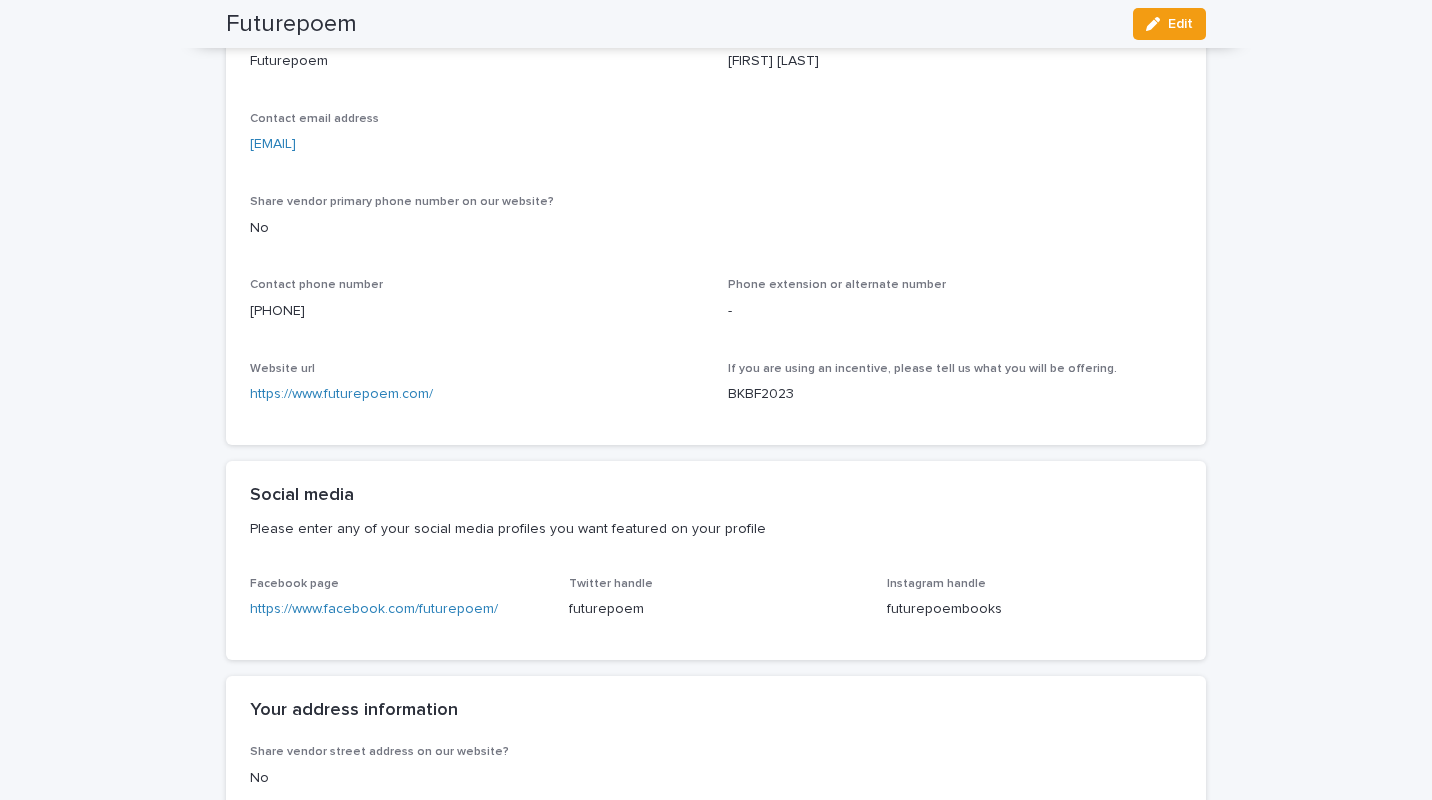 scroll, scrollTop: 828, scrollLeft: 0, axis: vertical 